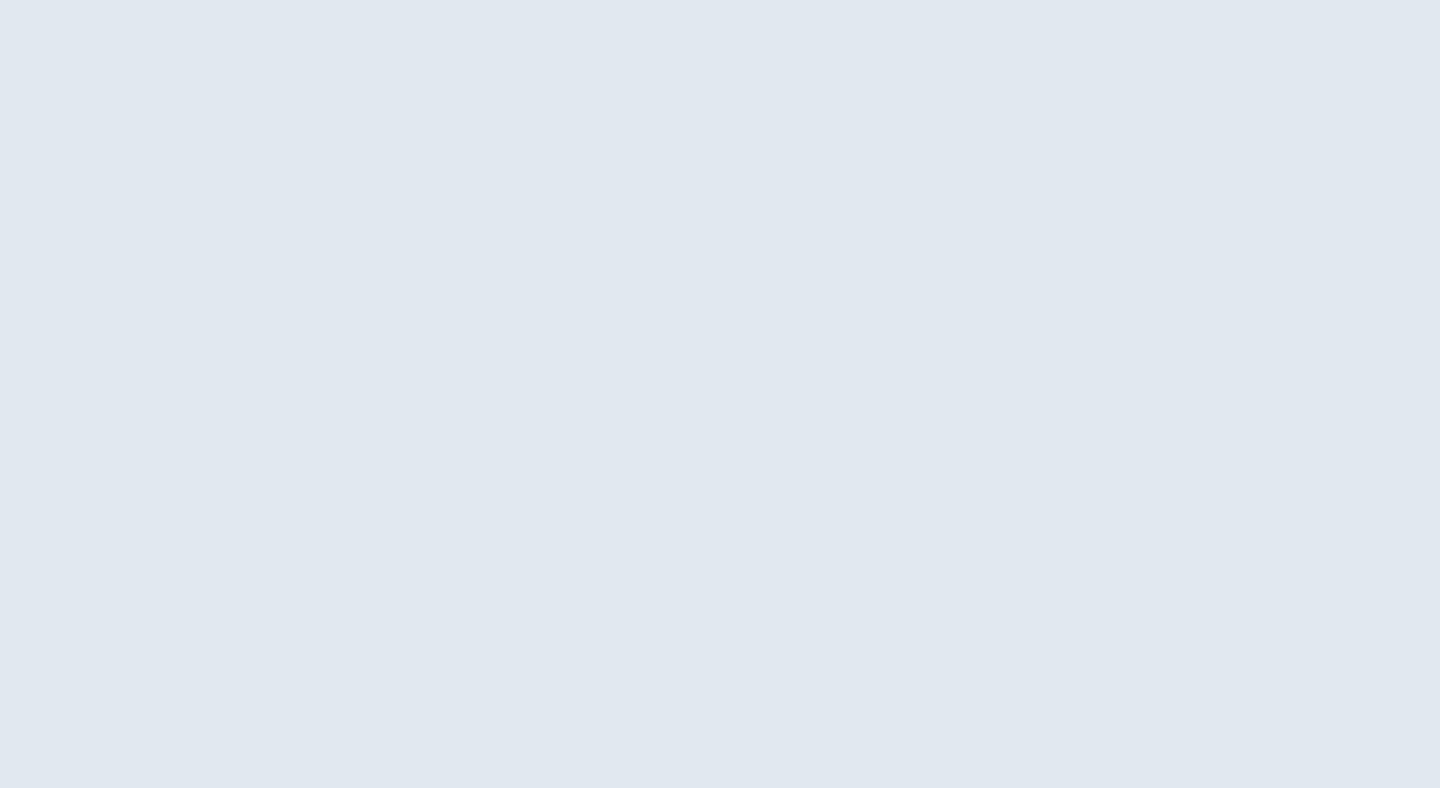 scroll, scrollTop: 0, scrollLeft: 0, axis: both 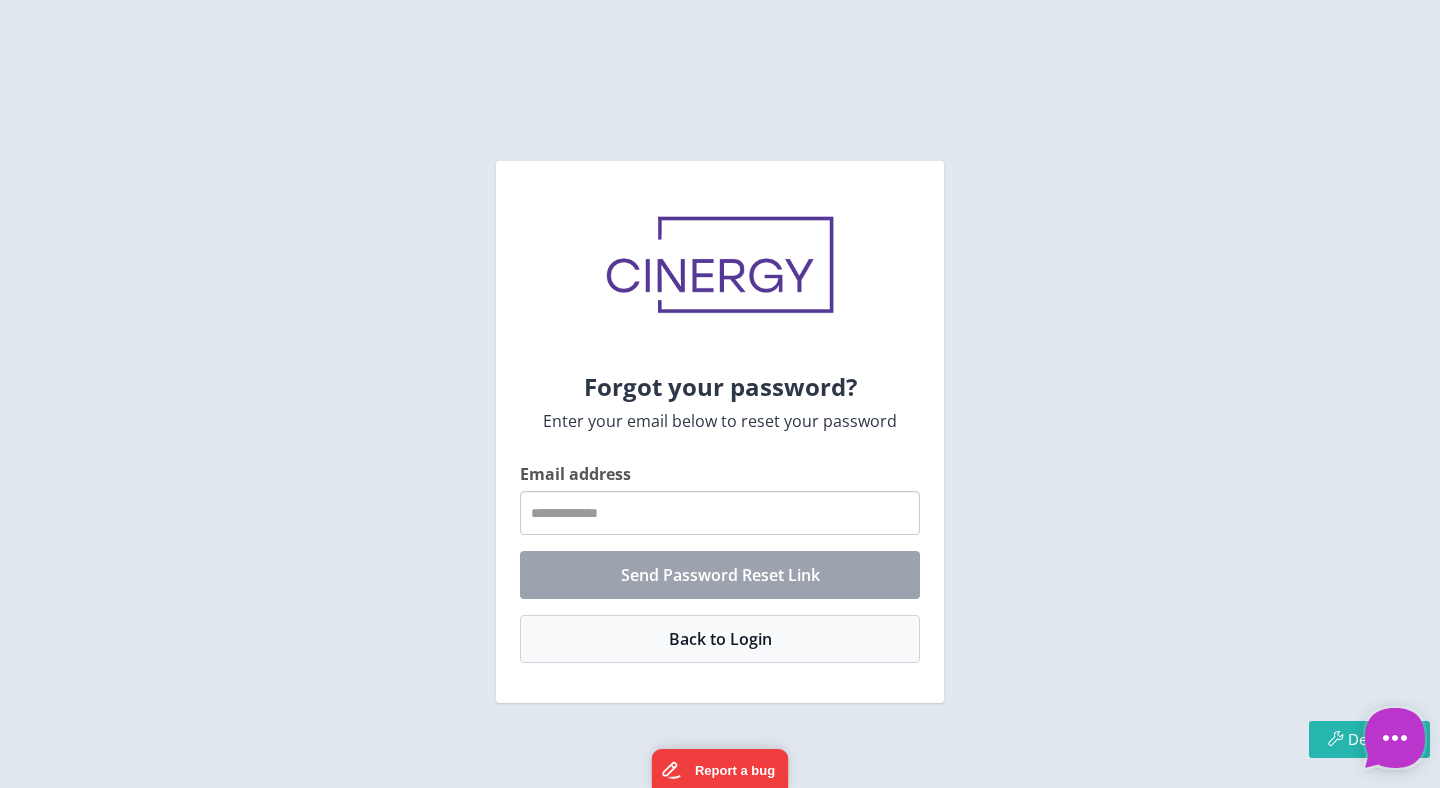 click on "Email address" at bounding box center (720, 513) 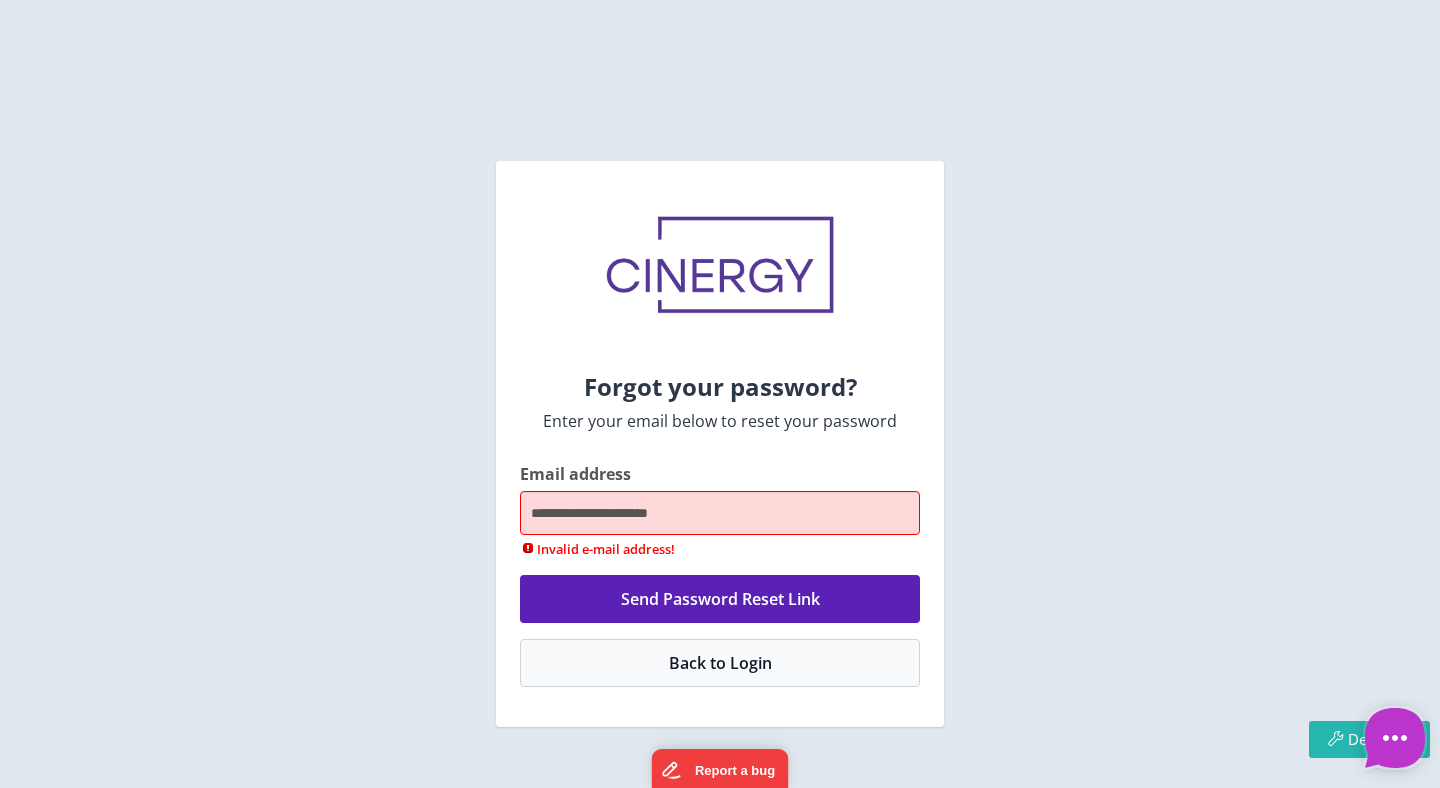type on "**********" 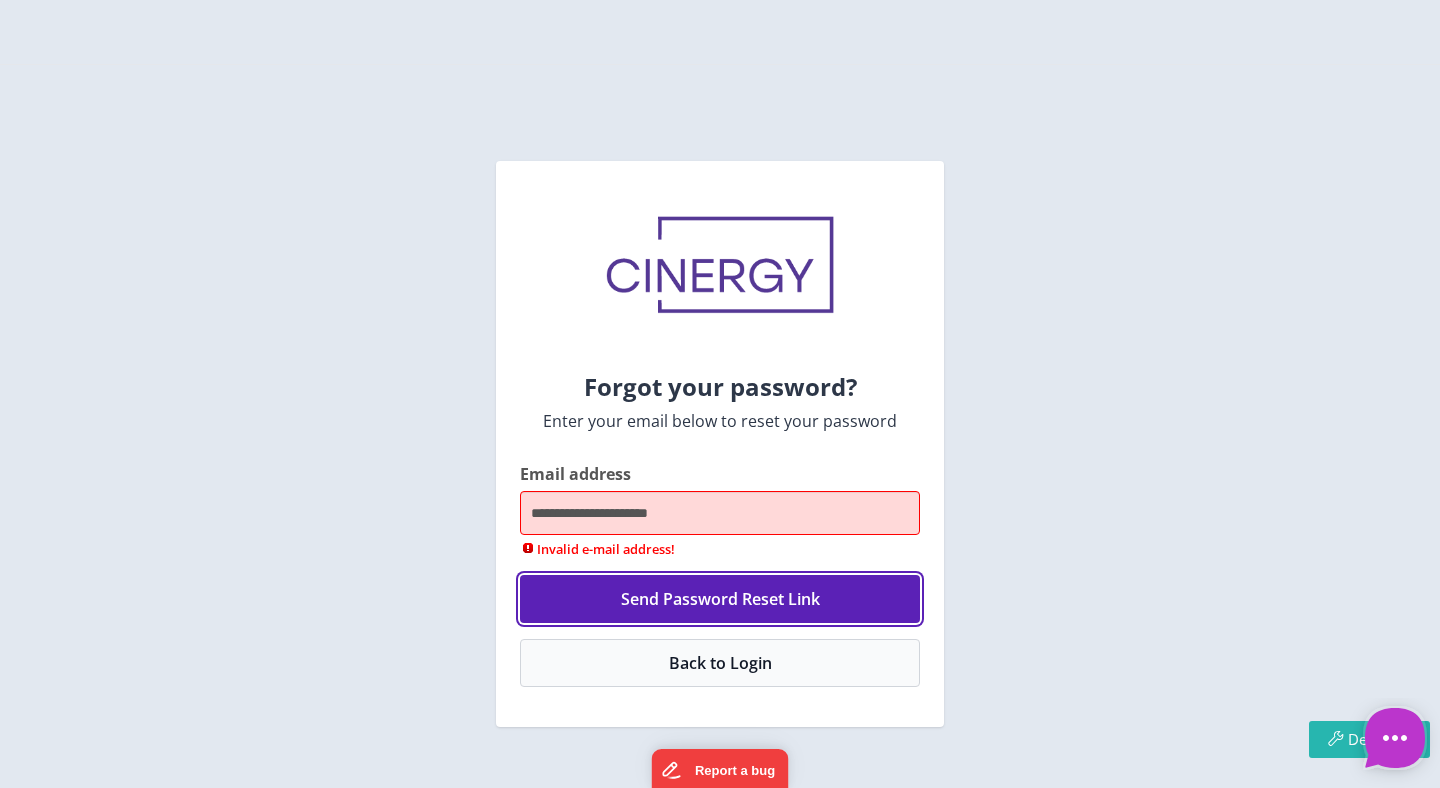 click on "Send Password Reset Link" at bounding box center (720, 599) 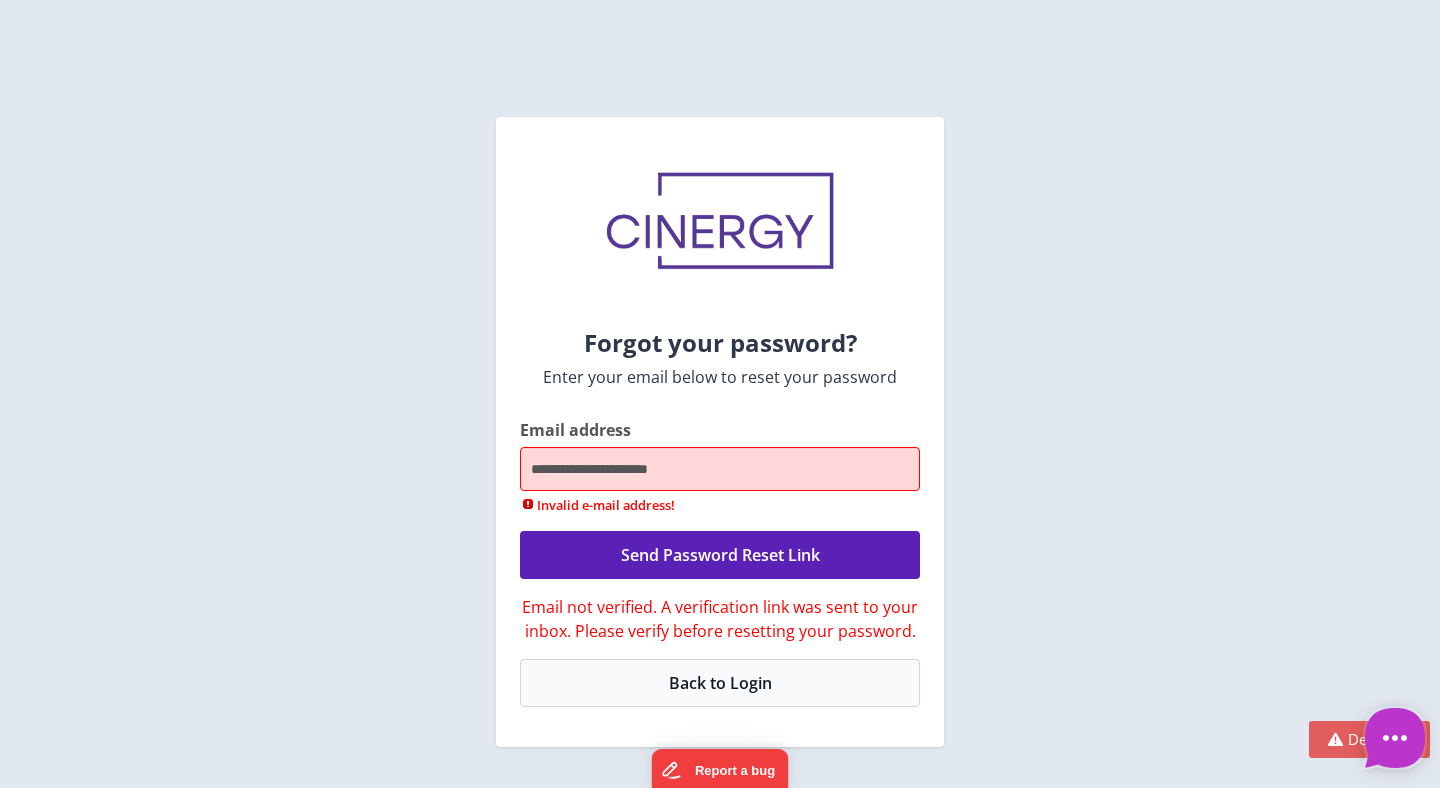 scroll, scrollTop: 50, scrollLeft: 0, axis: vertical 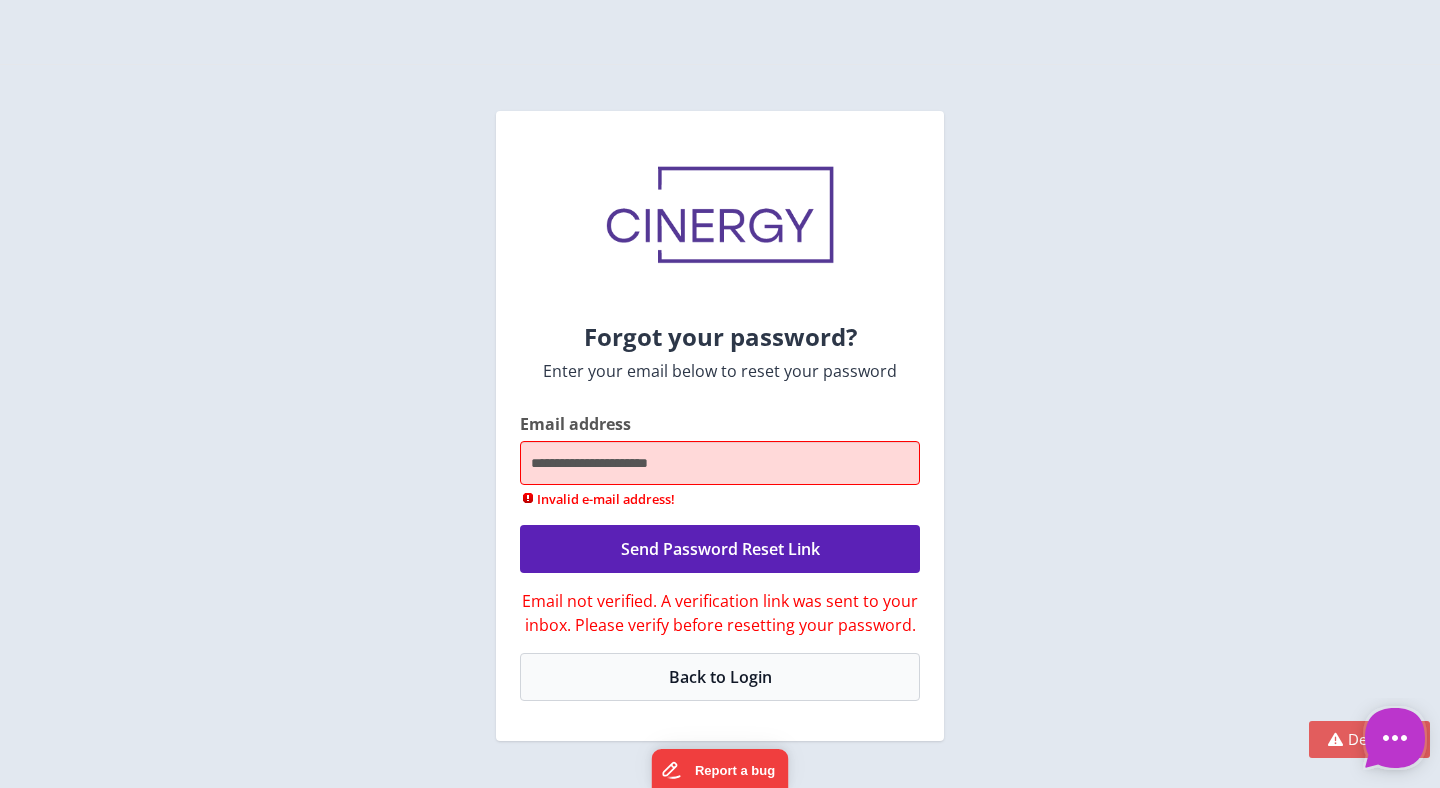 drag, startPoint x: 522, startPoint y: 597, endPoint x: 662, endPoint y: 599, distance: 140.01428 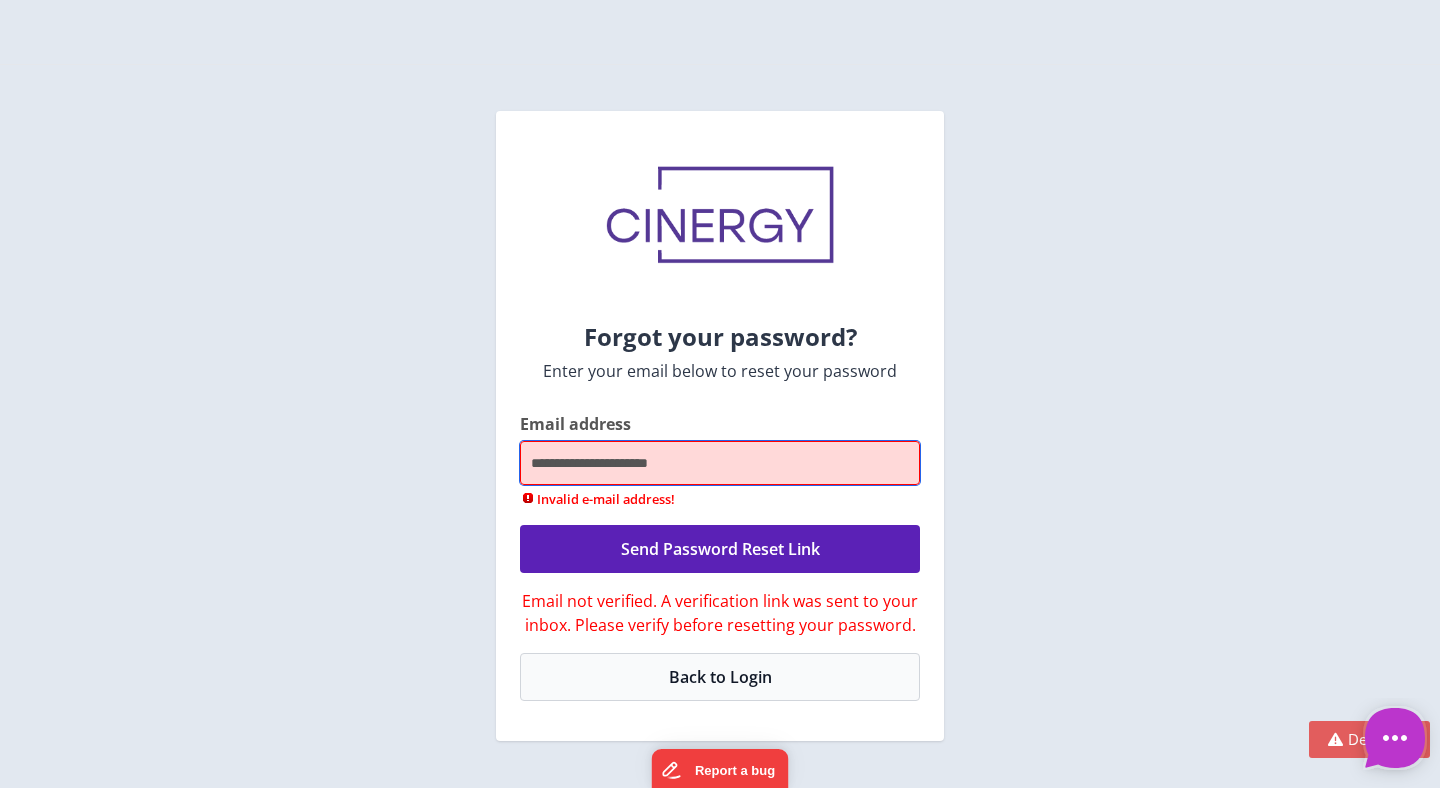 drag, startPoint x: 703, startPoint y: 462, endPoint x: 506, endPoint y: 462, distance: 197 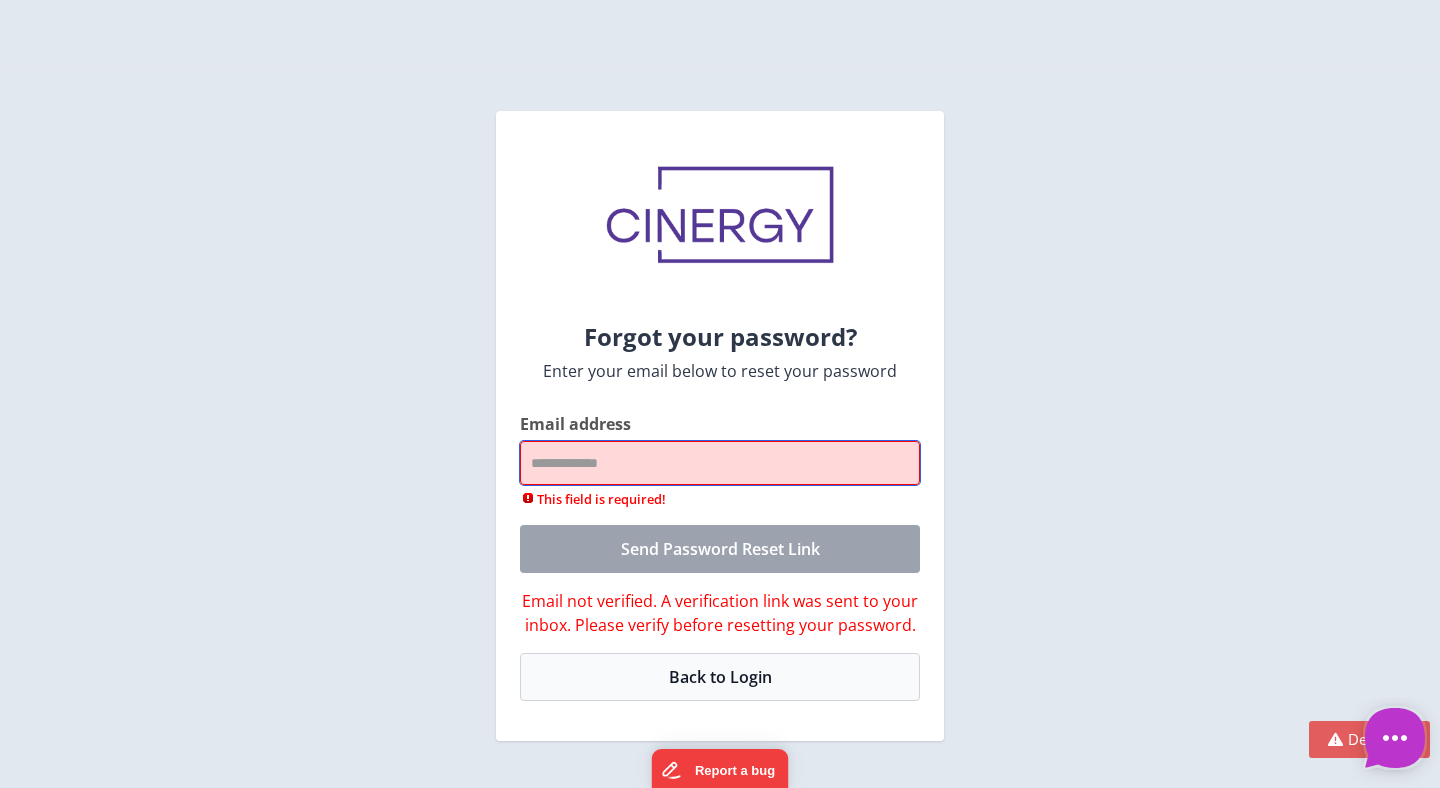 type 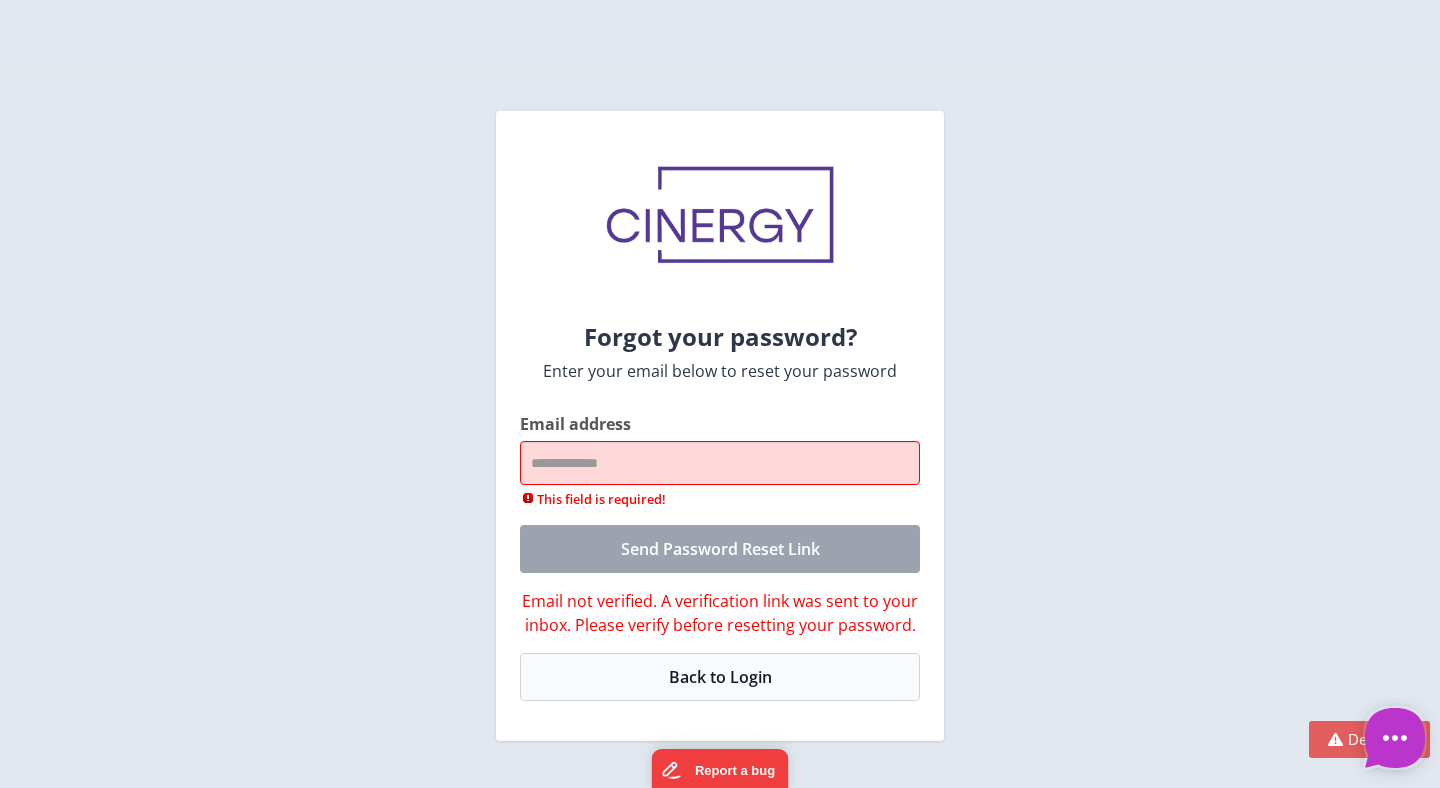 click on "Forgot your password?   Enter your email below to reset your password       Email address           This field is required!
Send Password Reset Link
Email not verified. A verification link was sent to your inbox. Please verify before resetting your password.
Back to Login" at bounding box center [720, 430] 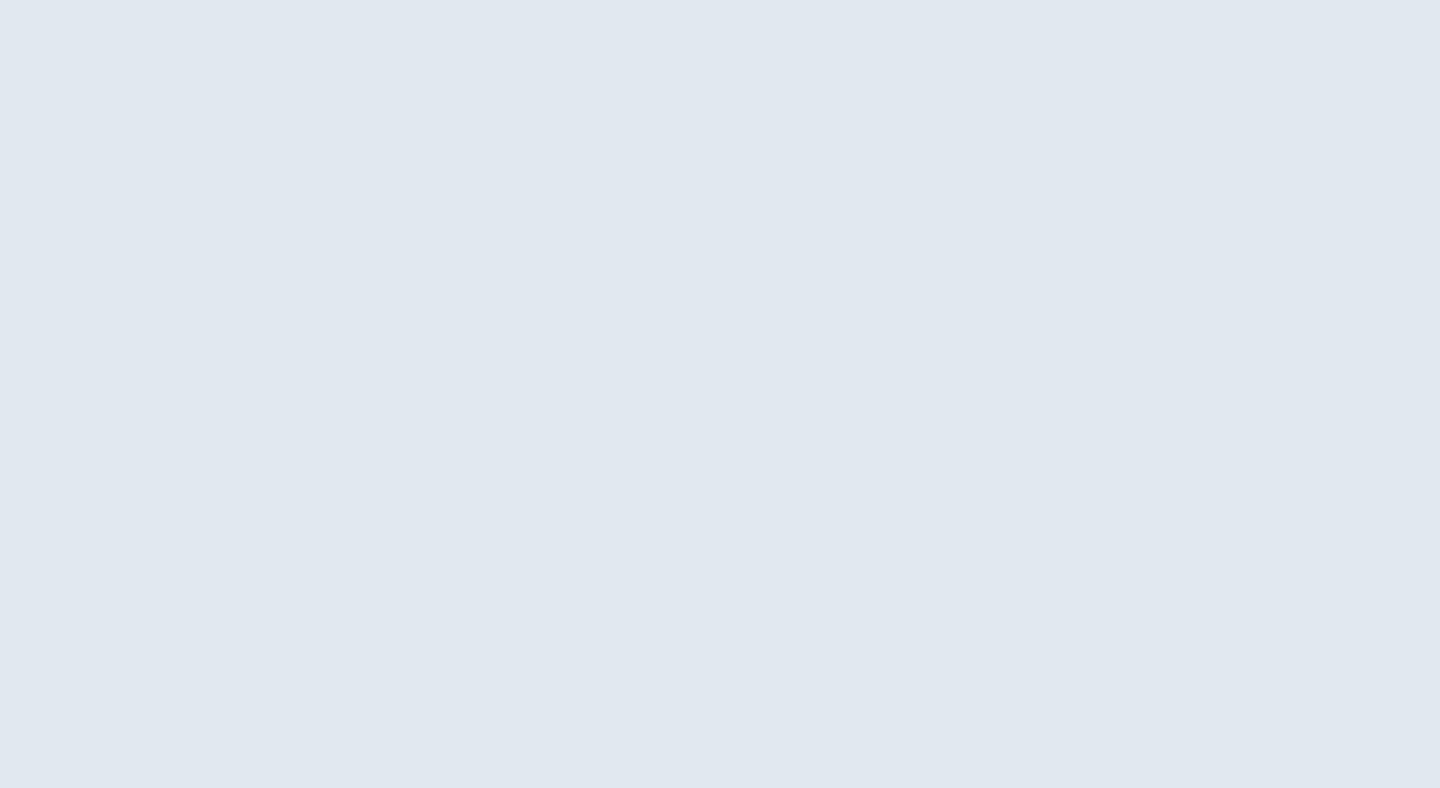 scroll, scrollTop: 0, scrollLeft: 0, axis: both 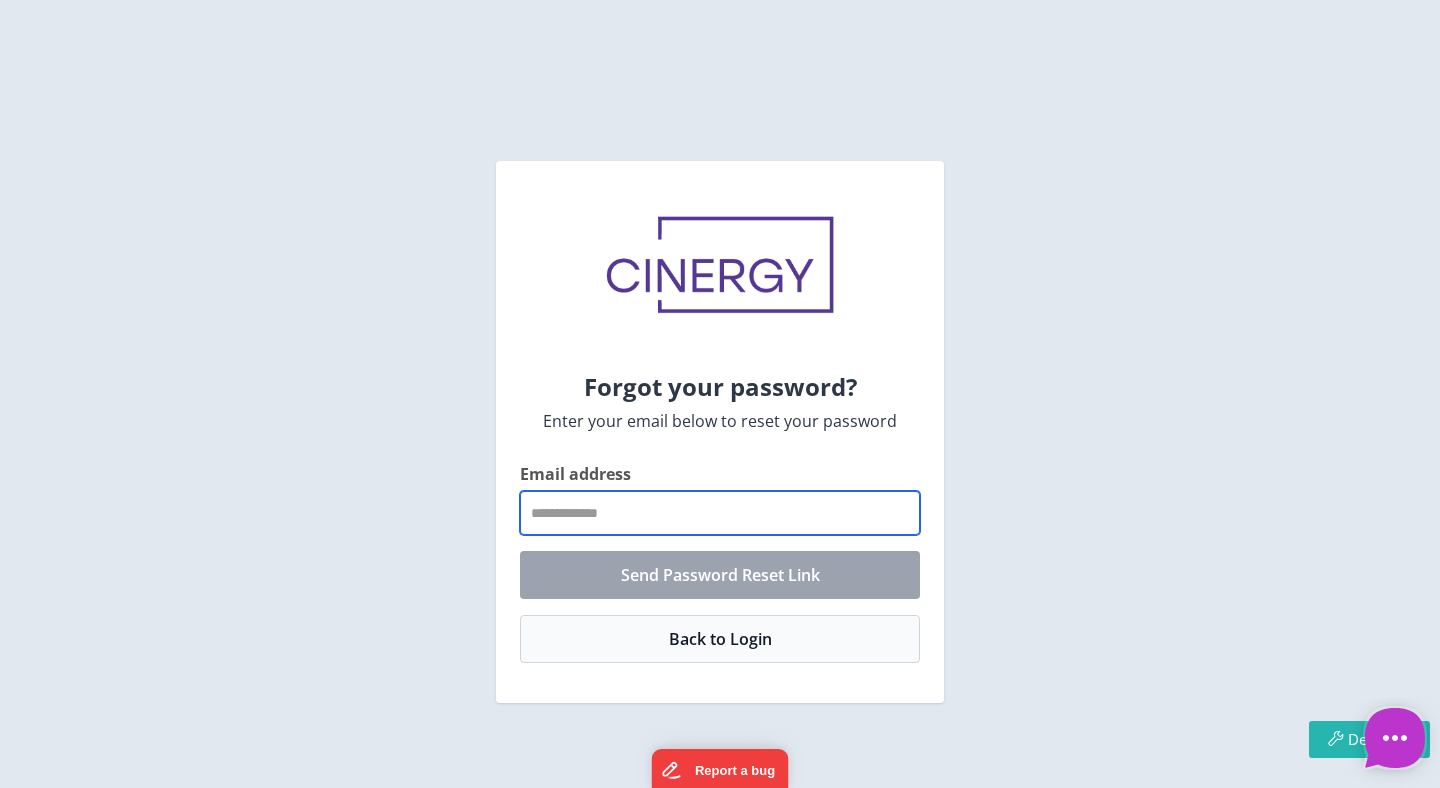 click on "Email address" at bounding box center [720, 513] 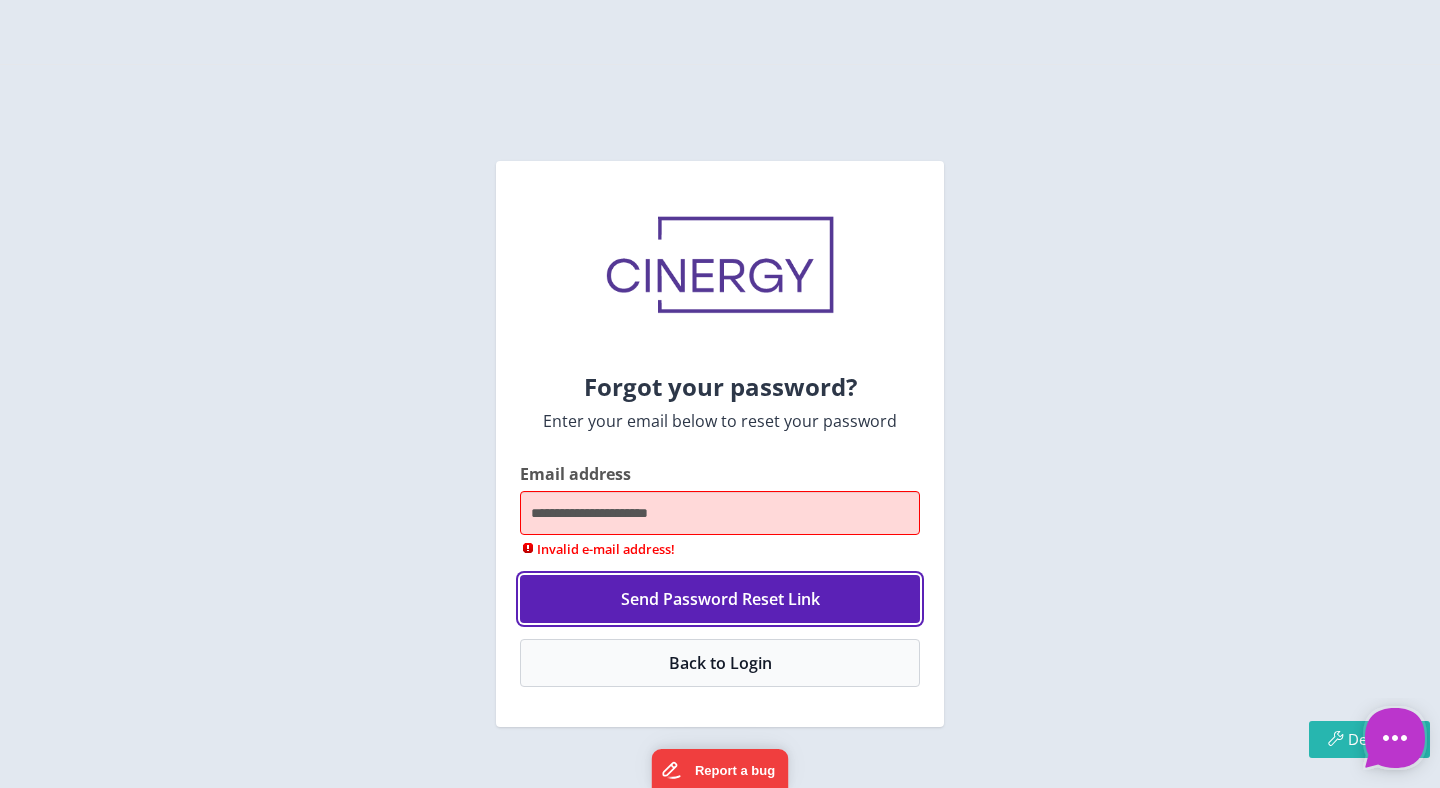 click on "Send Password Reset Link" at bounding box center [720, 599] 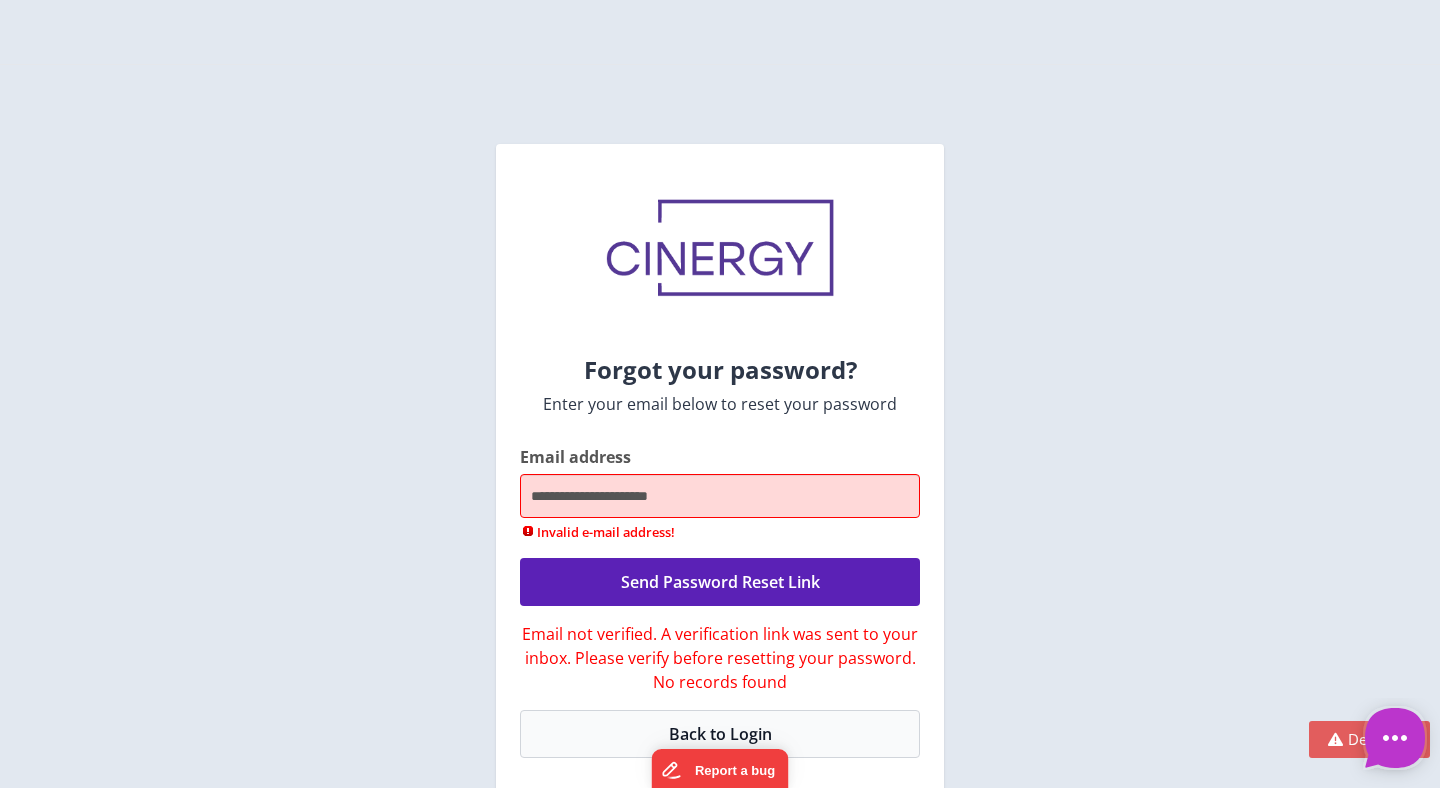scroll, scrollTop: 23, scrollLeft: 0, axis: vertical 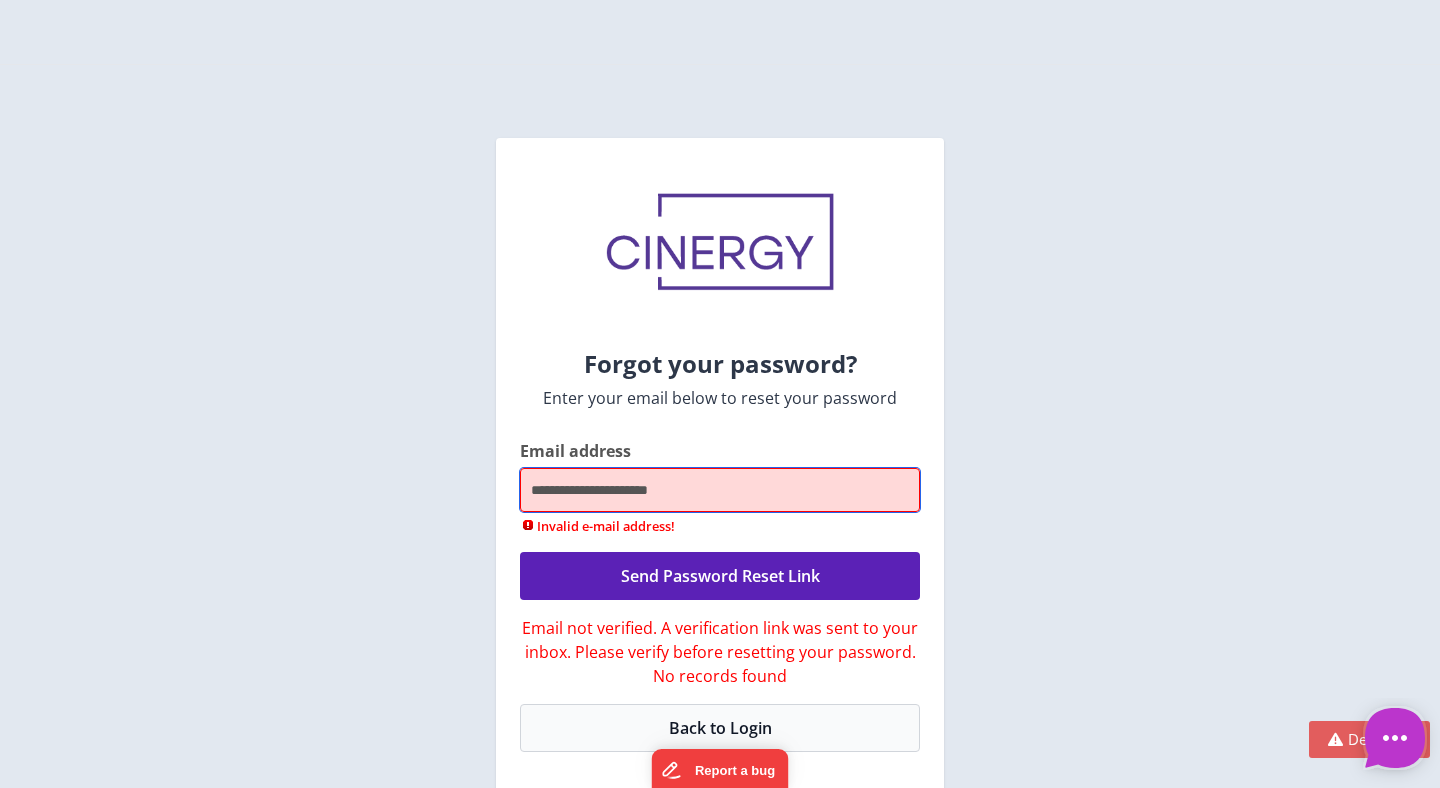 click on "**********" at bounding box center (720, 490) 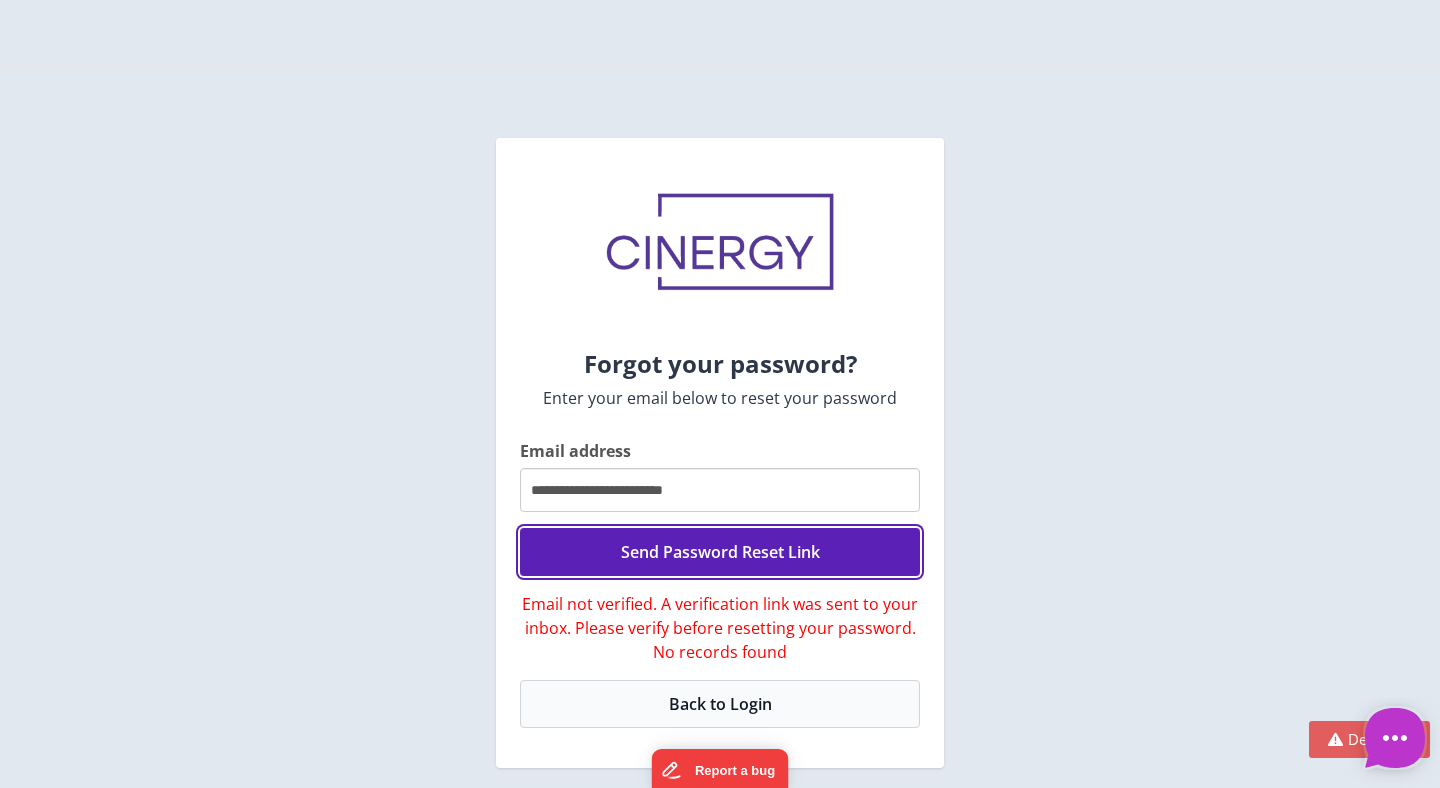 click on "Send Password Reset Link" at bounding box center [720, 552] 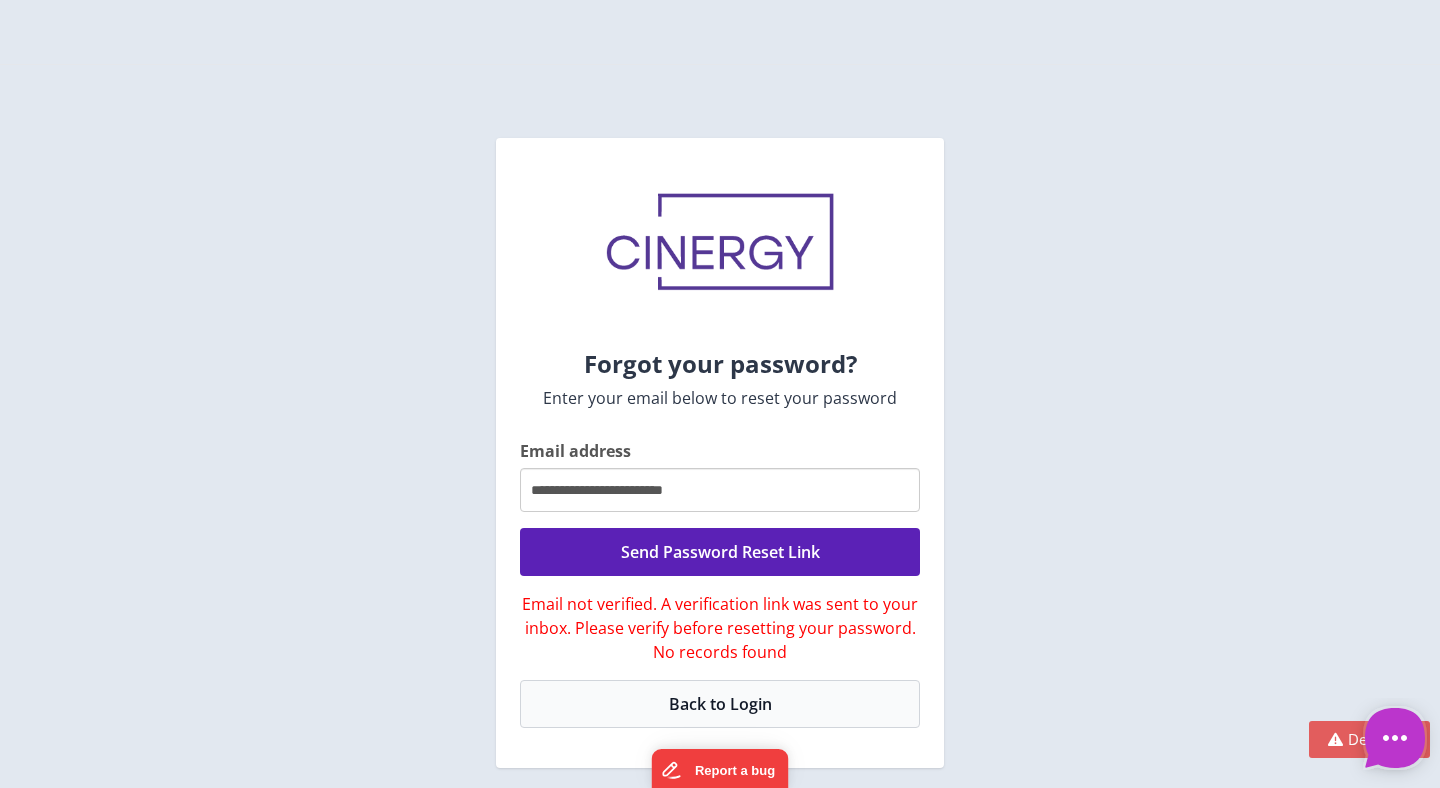 scroll, scrollTop: 0, scrollLeft: 0, axis: both 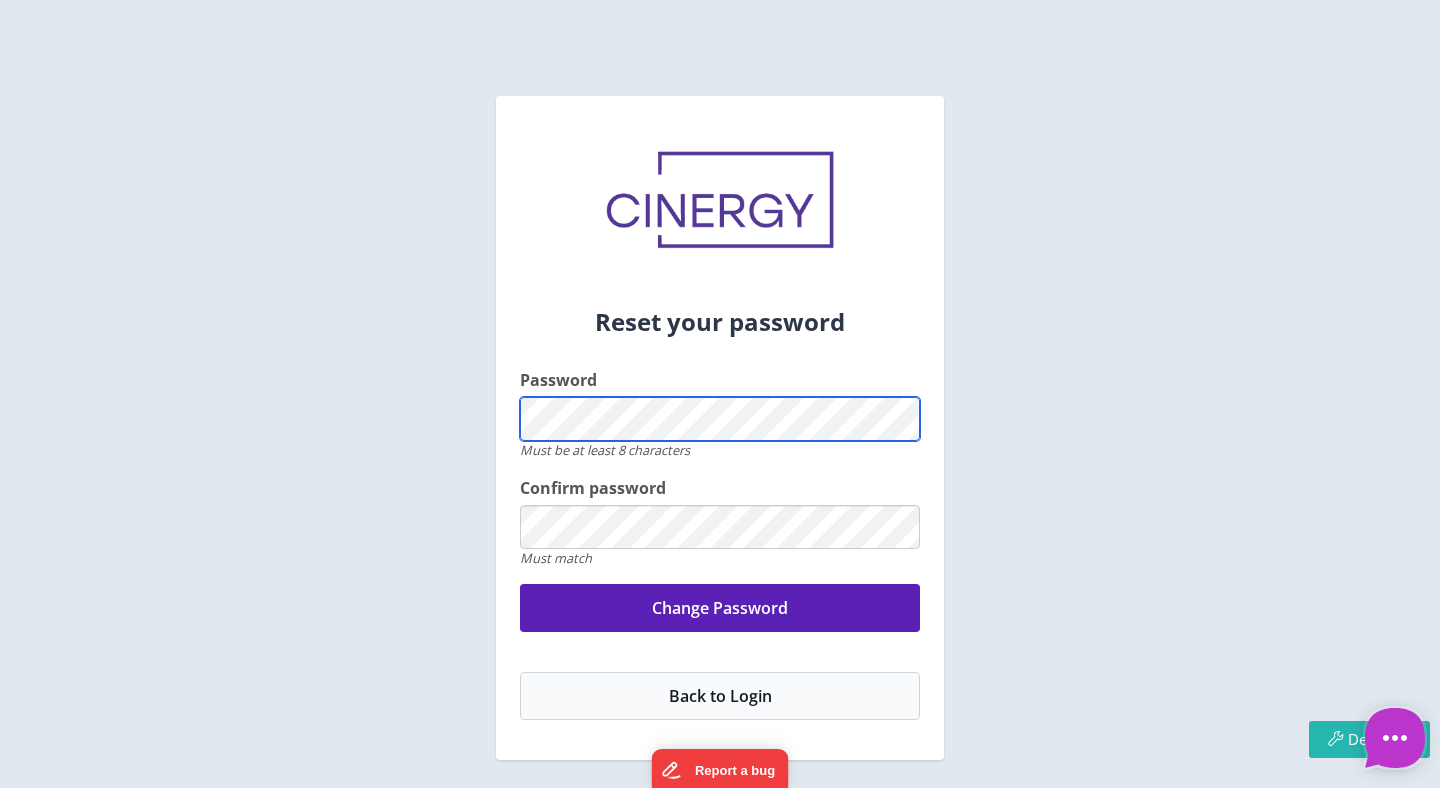 click on "Reset your password       Password         Must be at least 8 characters   Confirm password         Must match
Change Password
Back to Login" at bounding box center (720, 428) 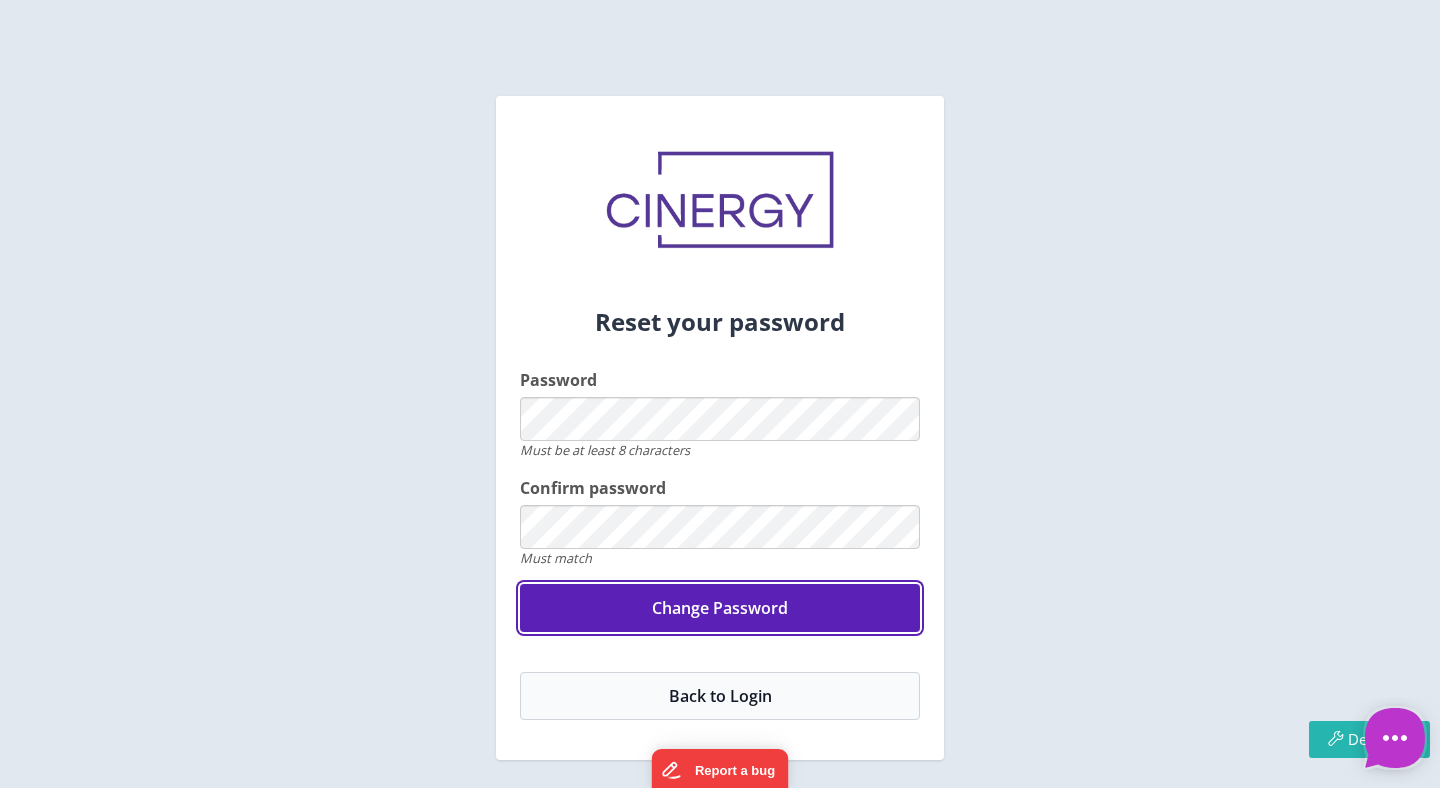 click on "Change Password" at bounding box center (720, 608) 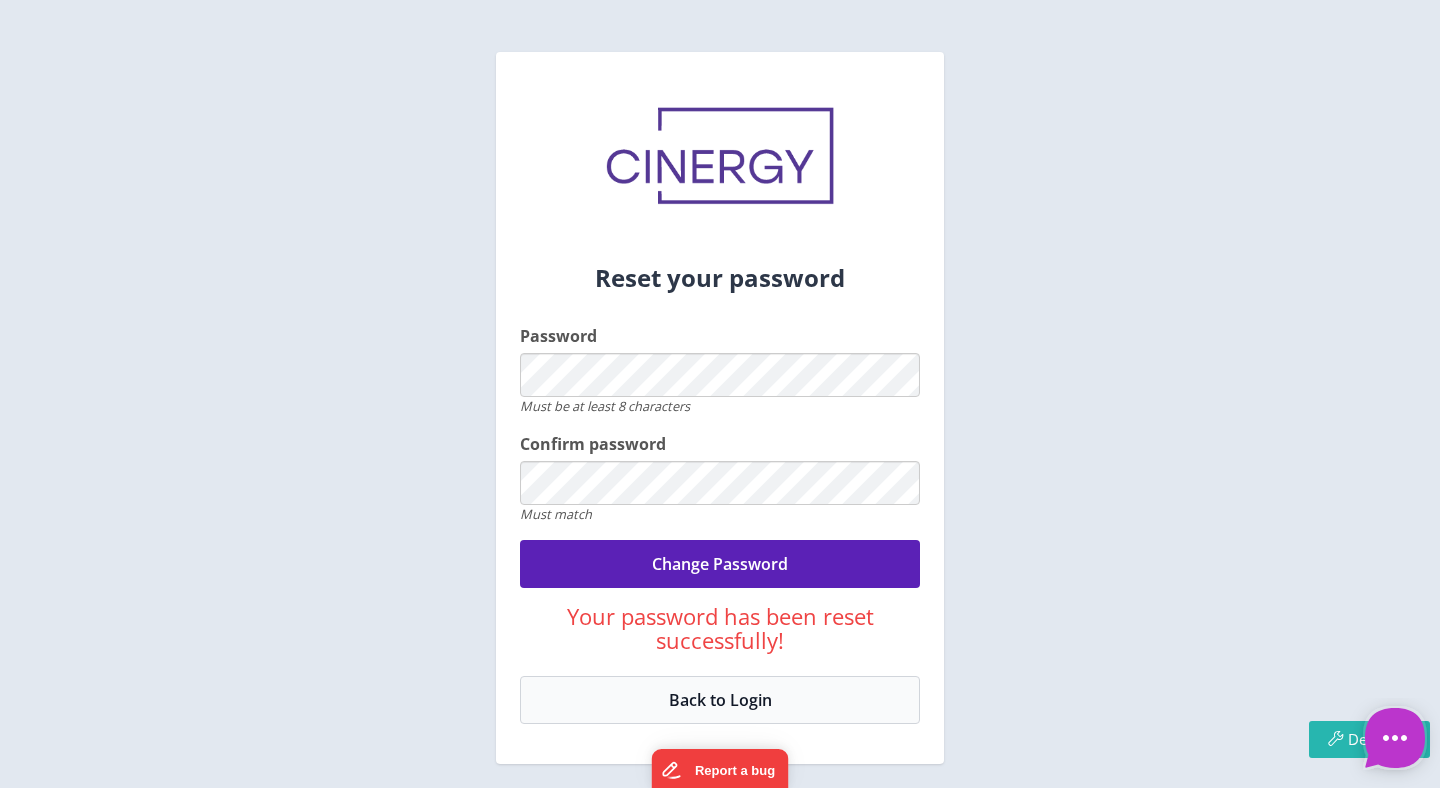 scroll, scrollTop: 50, scrollLeft: 0, axis: vertical 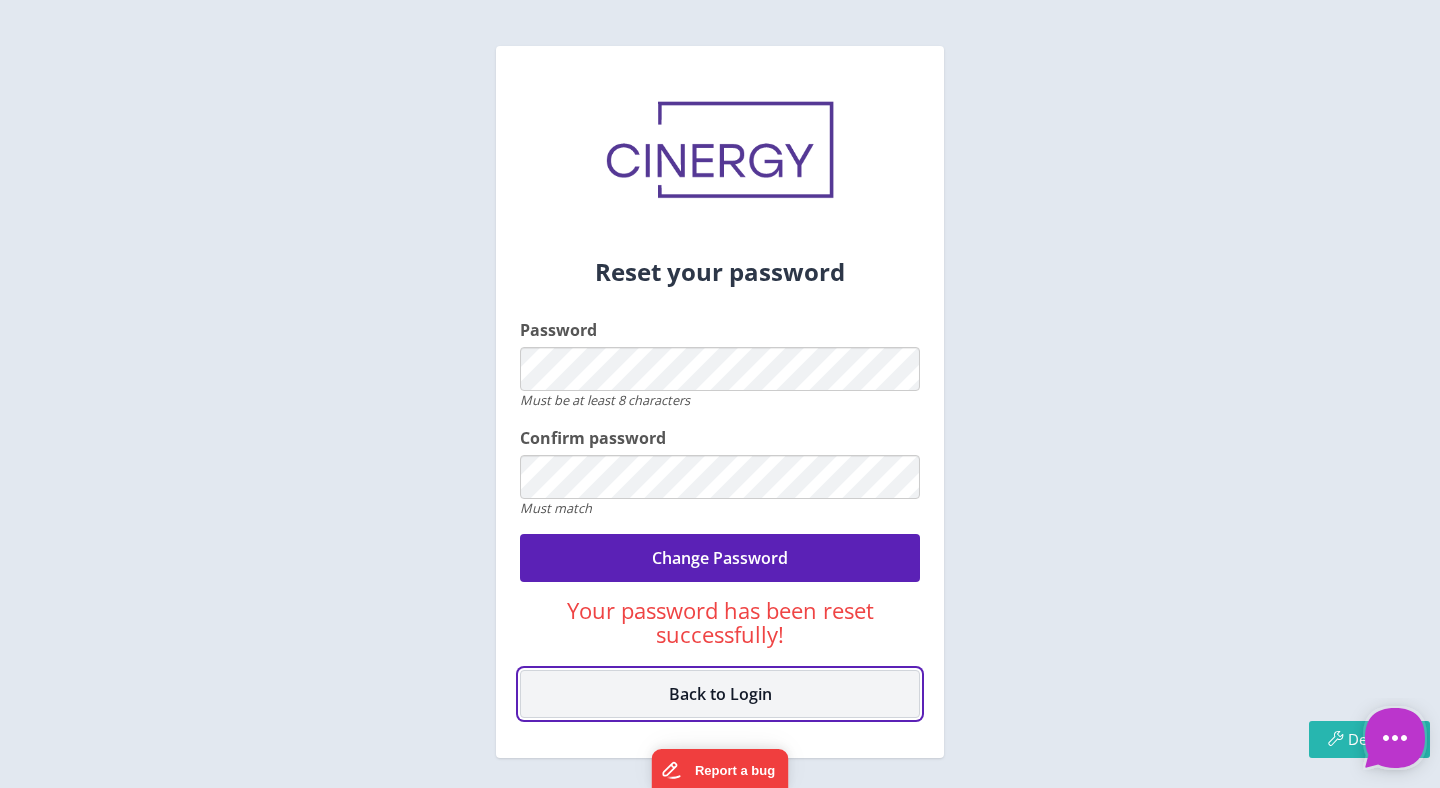 click on "Back to Login" at bounding box center (720, 694) 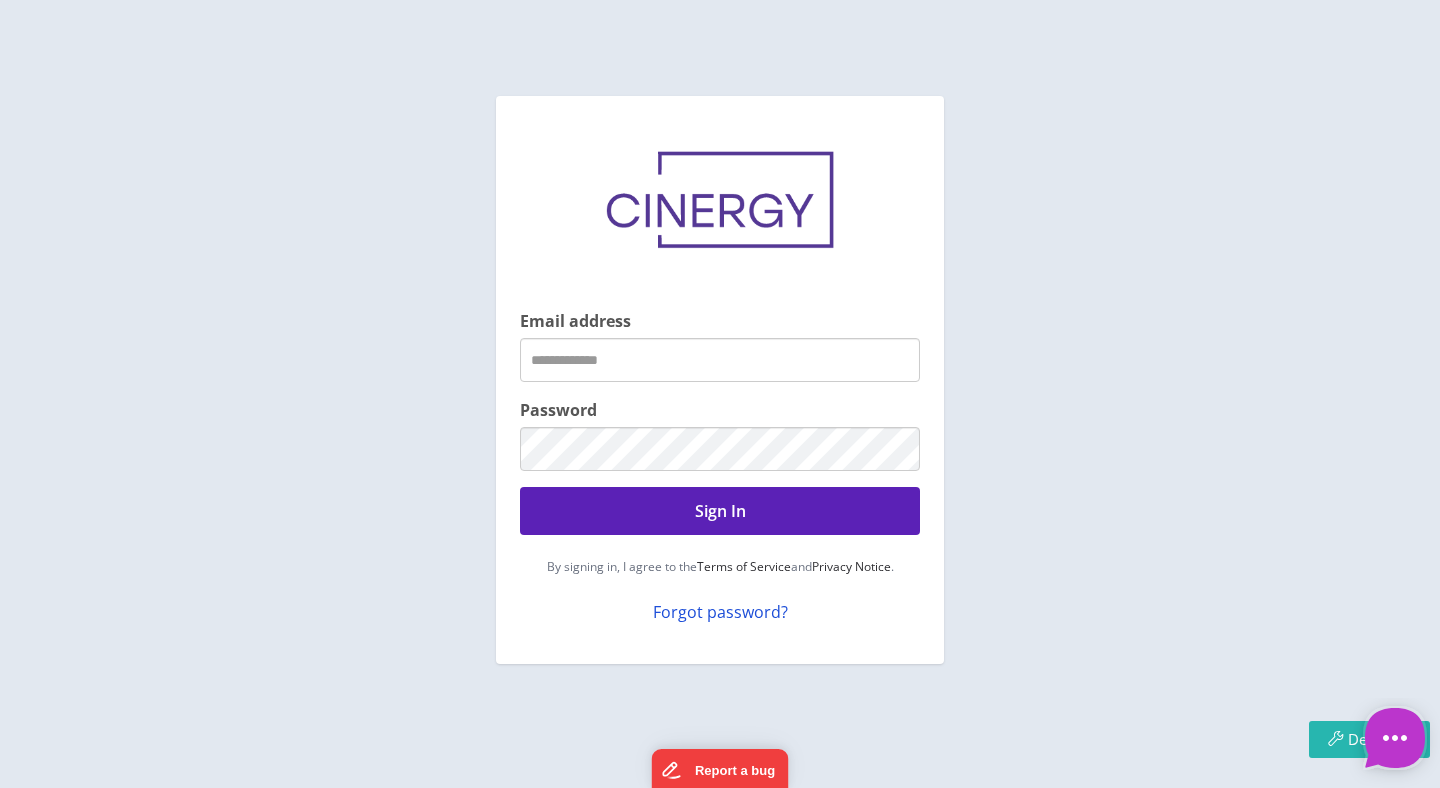type on "**********" 